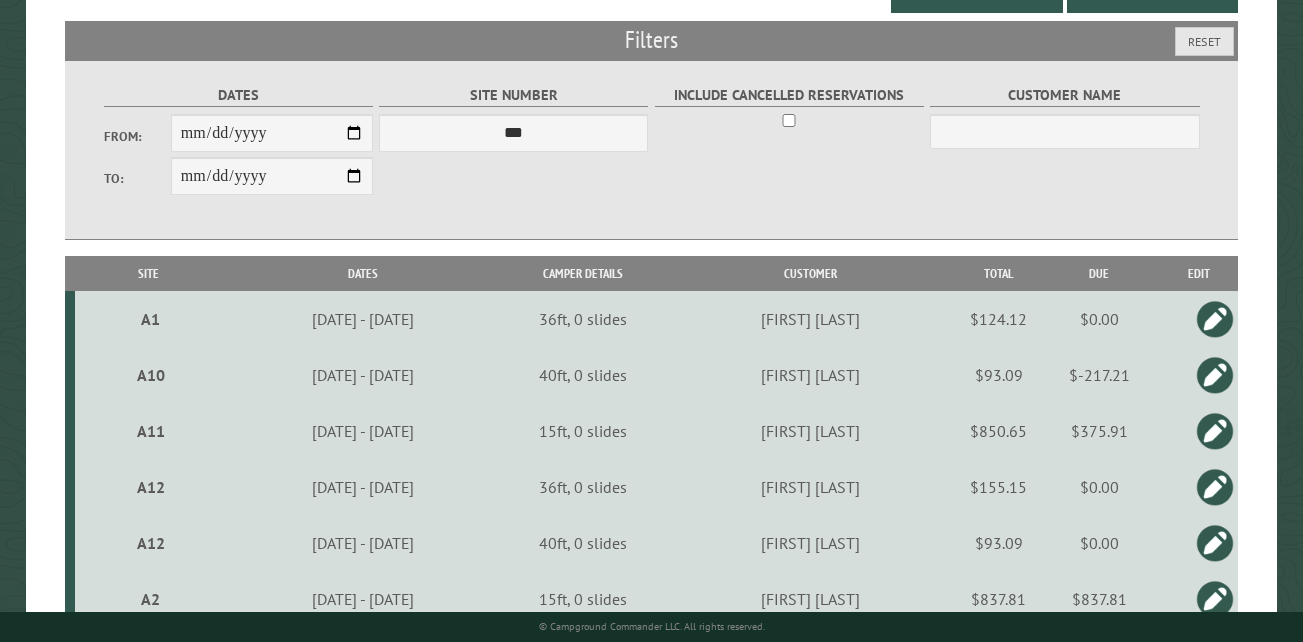 scroll, scrollTop: 0, scrollLeft: 0, axis: both 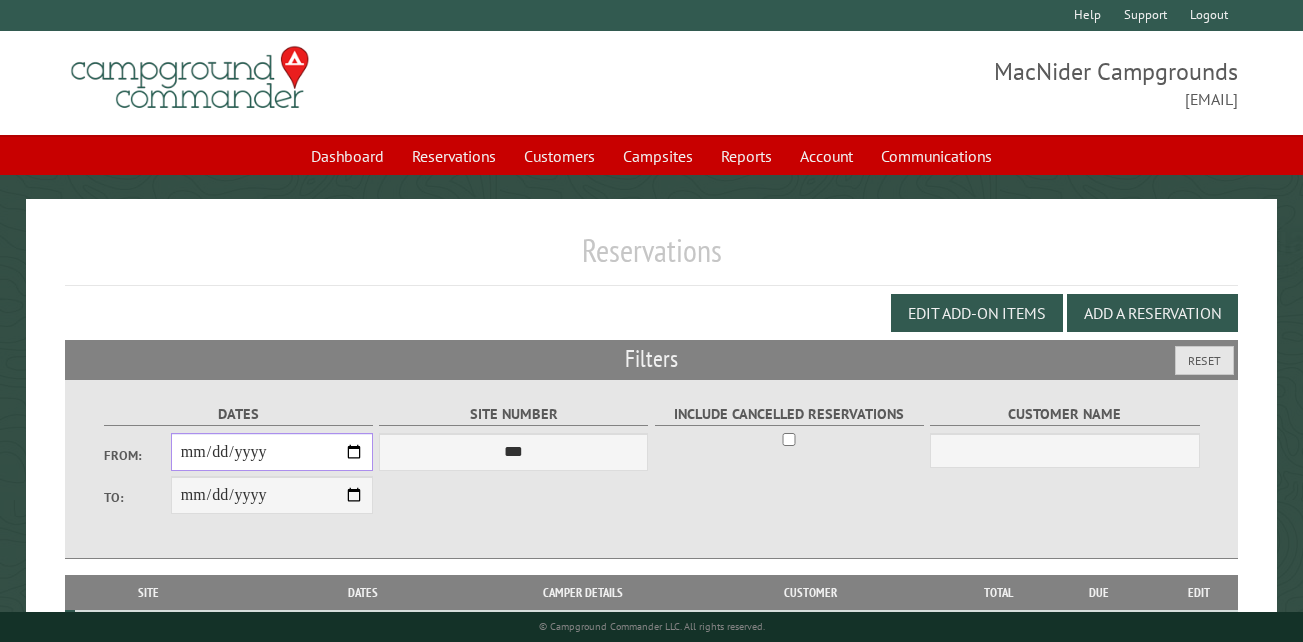click on "**********" at bounding box center (272, 452) 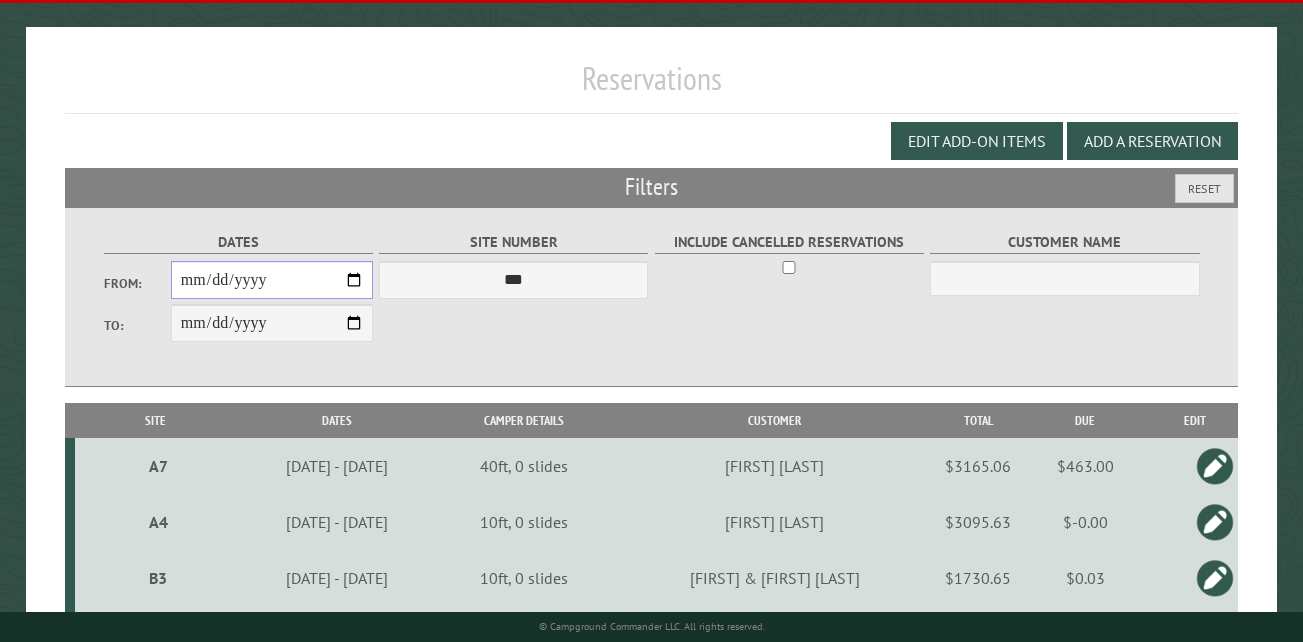 scroll, scrollTop: 89, scrollLeft: 0, axis: vertical 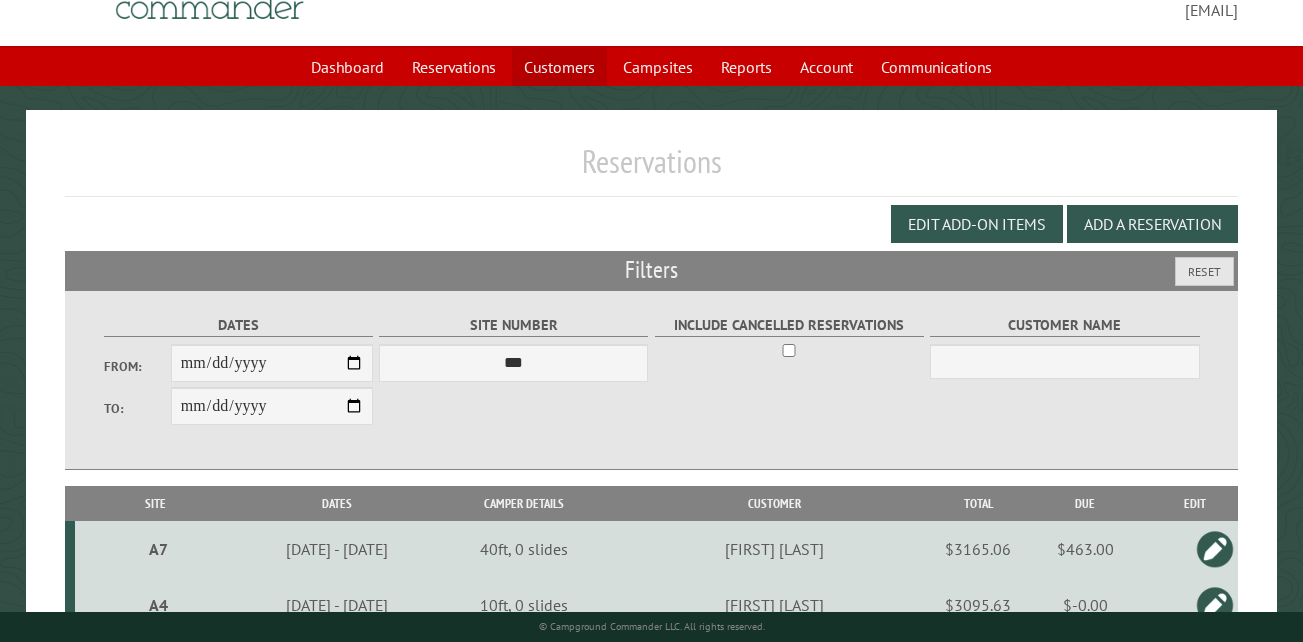 click on "Customers" at bounding box center (559, 67) 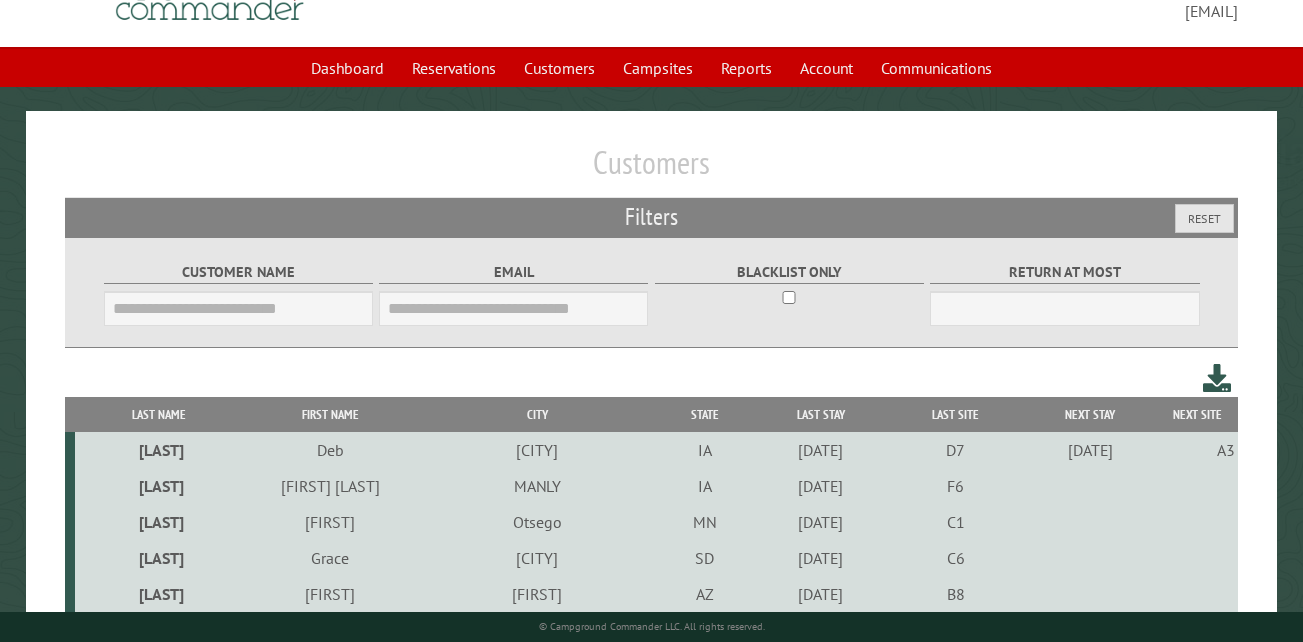 scroll, scrollTop: 100, scrollLeft: 0, axis: vertical 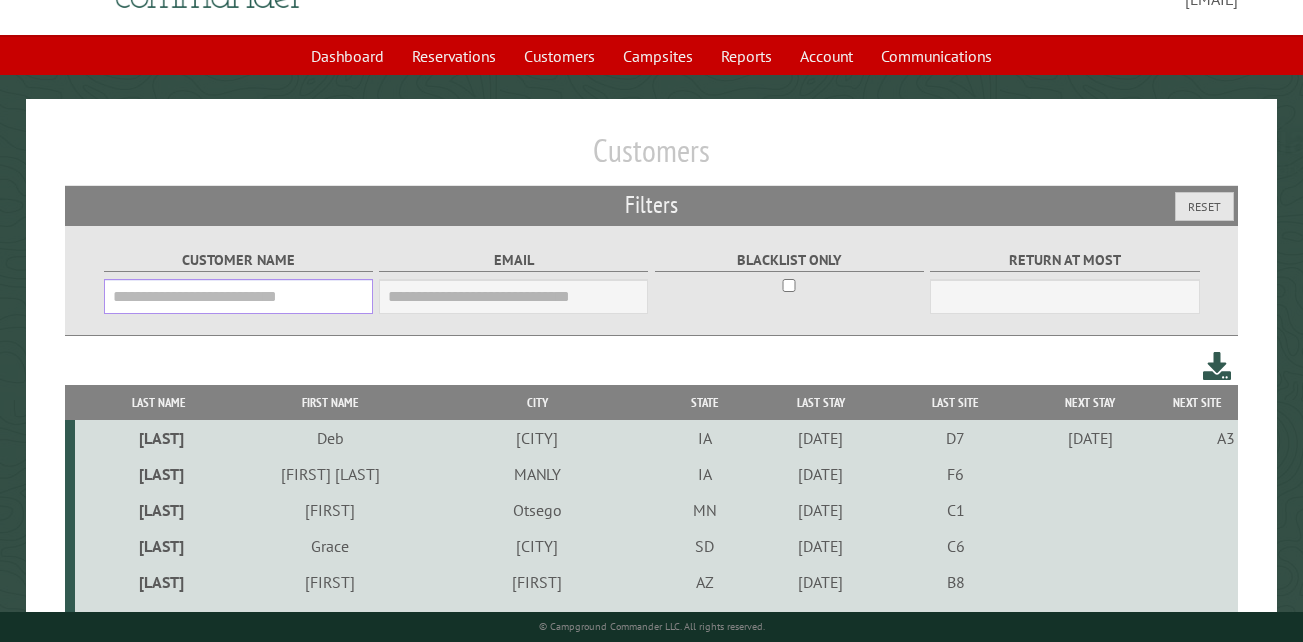 click on "Customer Name" at bounding box center [238, 296] 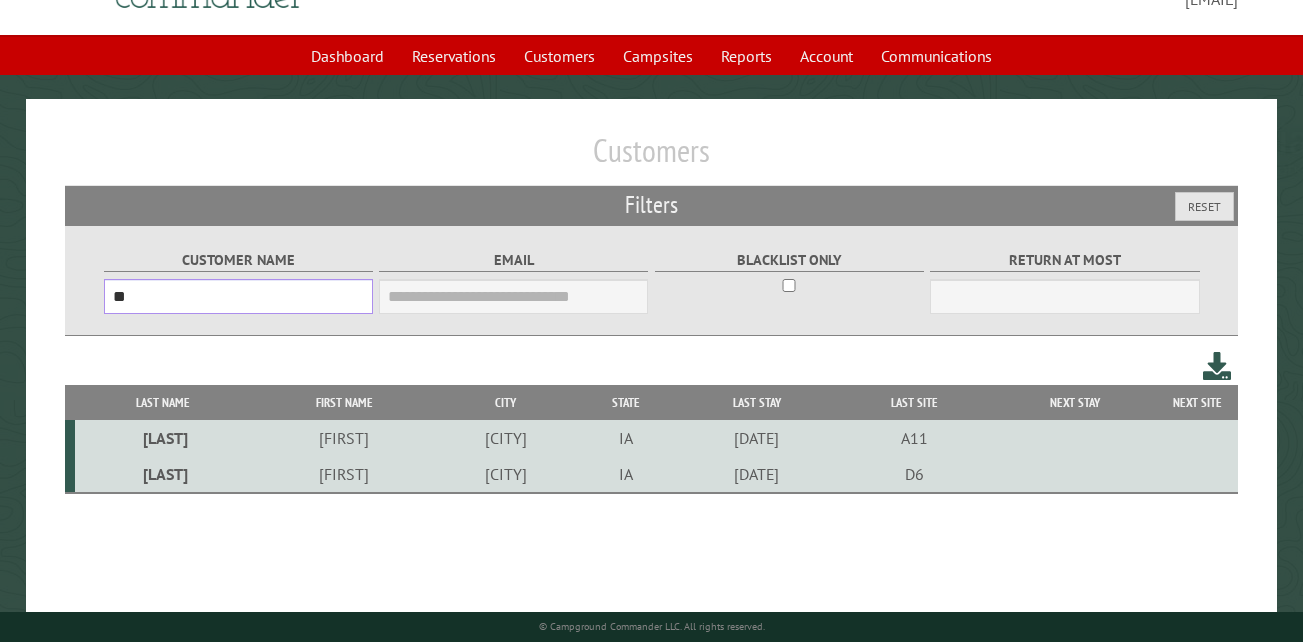 type on "*" 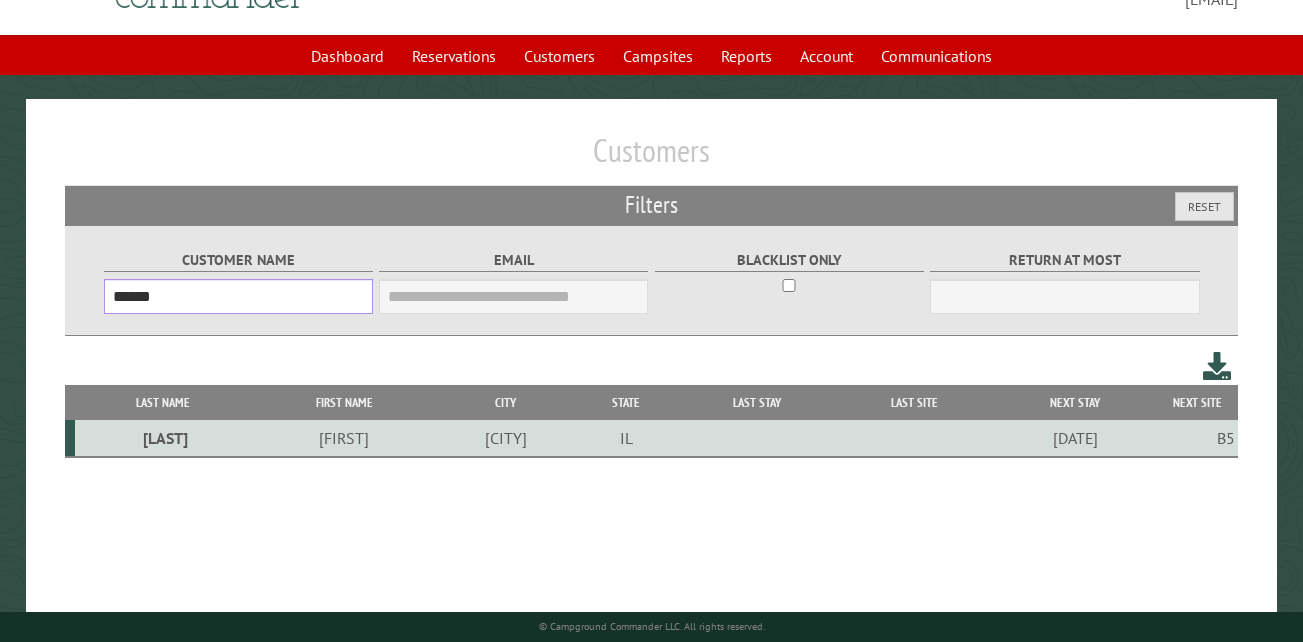 type on "******" 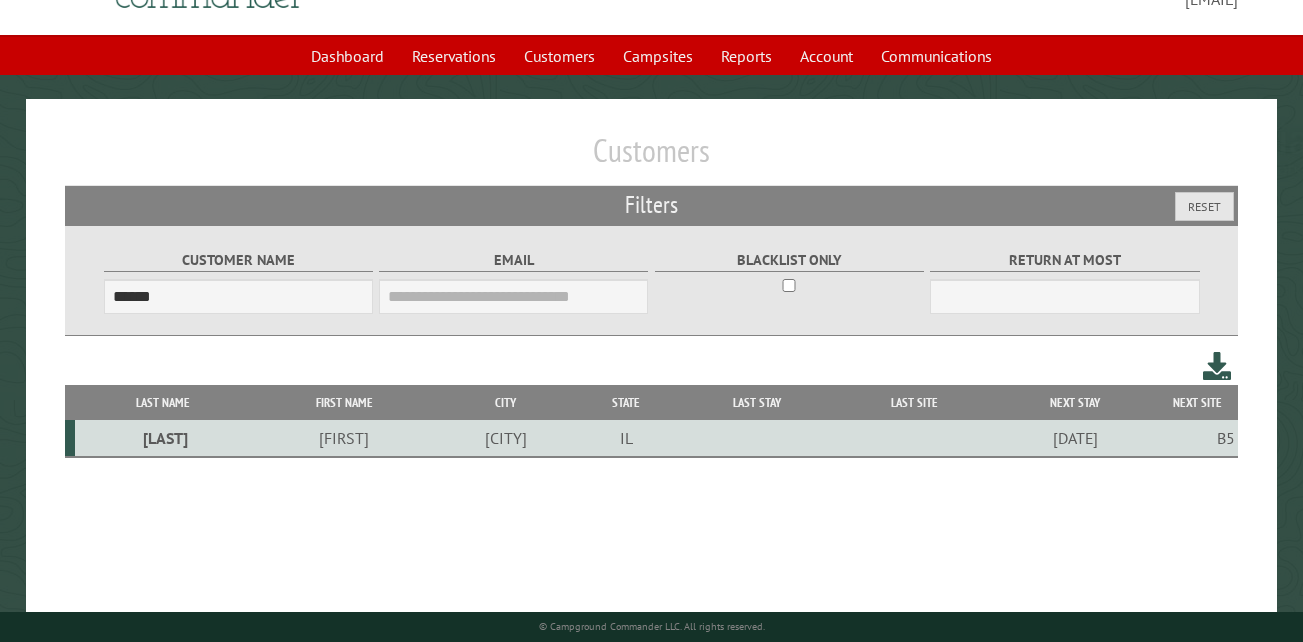 click on "Conroy" at bounding box center [163, 438] 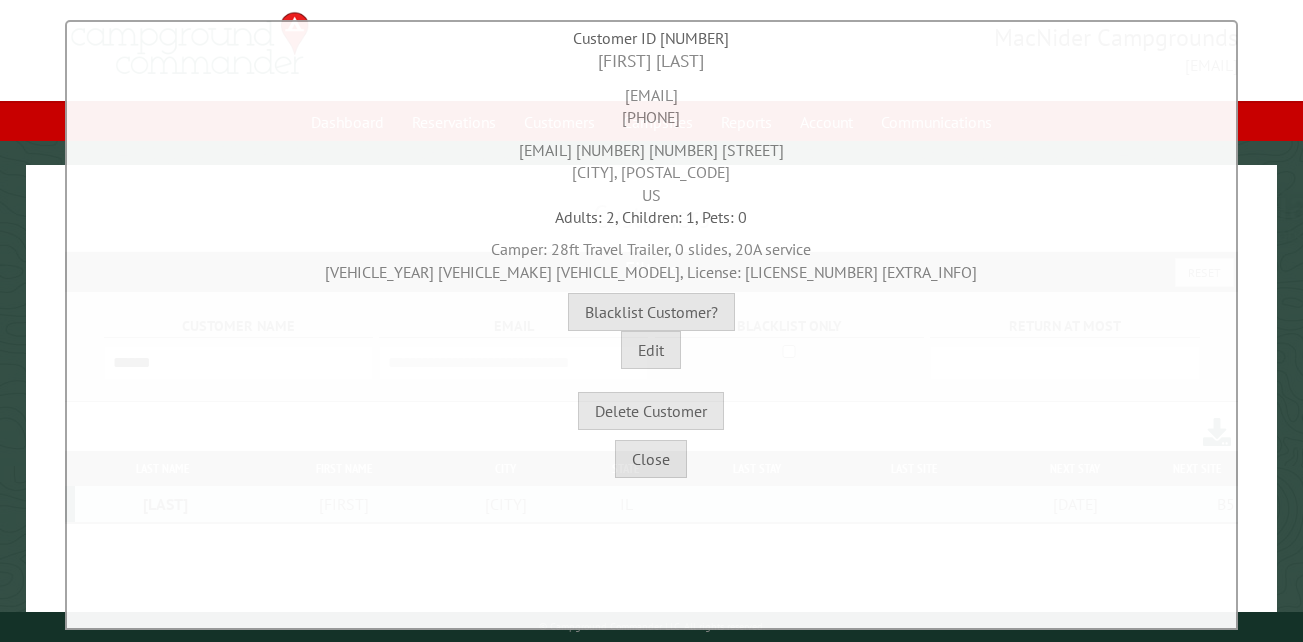 scroll, scrollTop: 0, scrollLeft: 0, axis: both 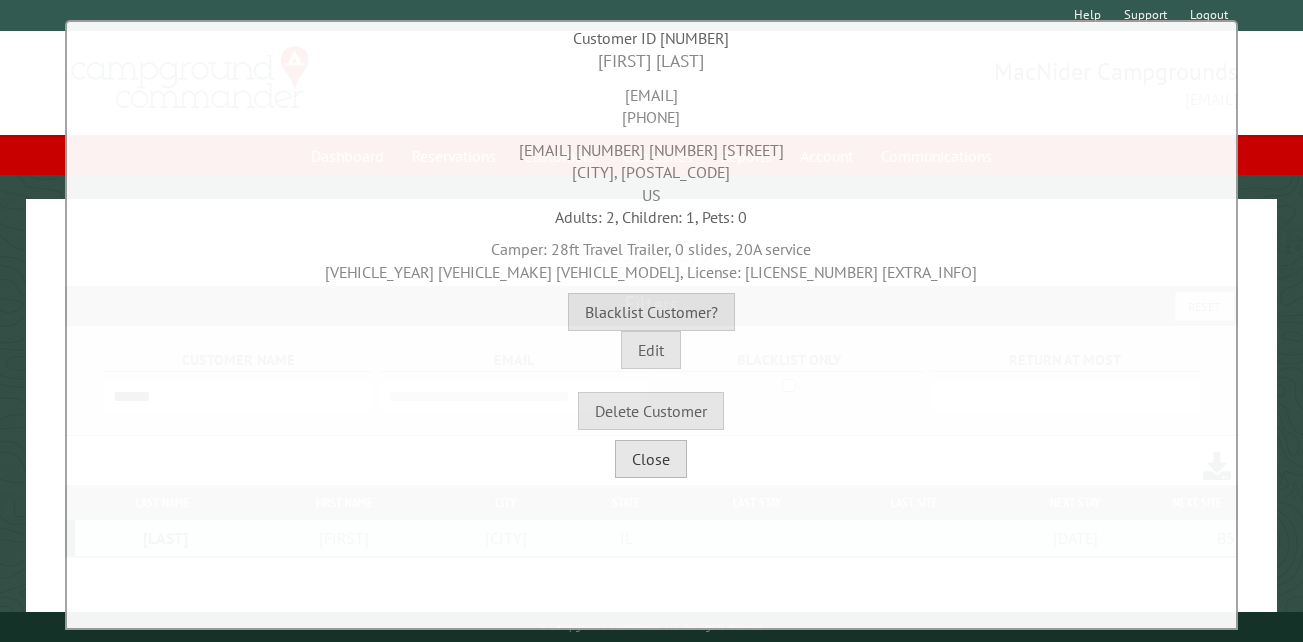 click on "Close" at bounding box center [651, 459] 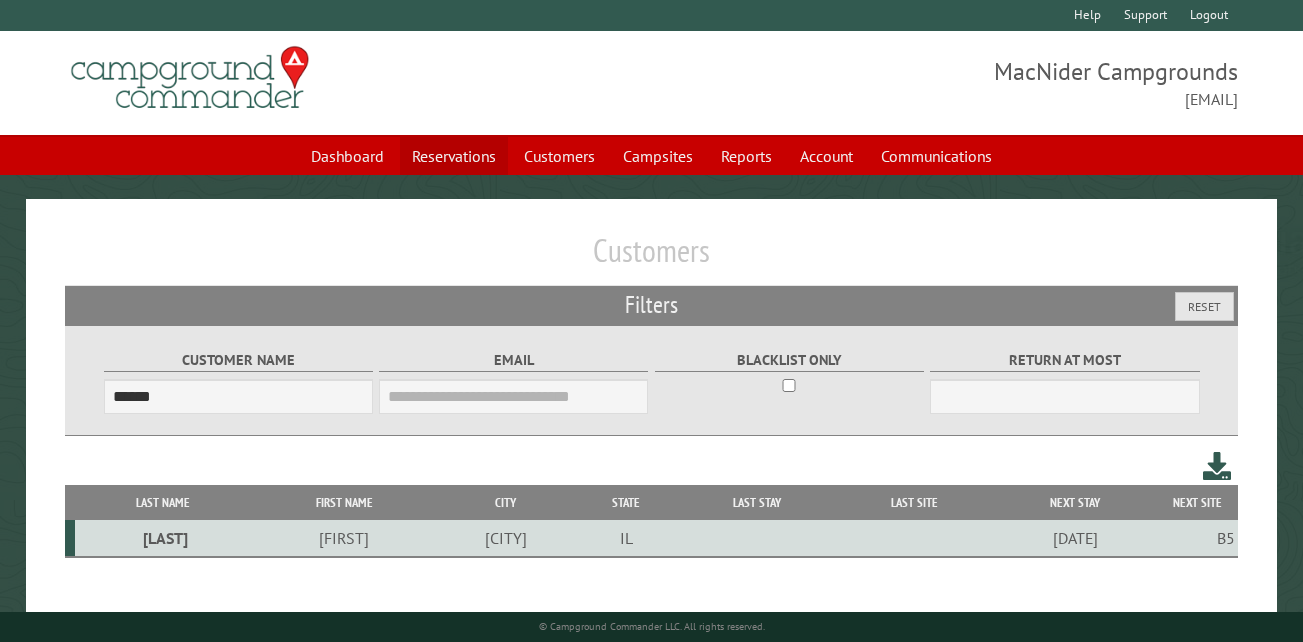click on "Reservations" at bounding box center [454, 156] 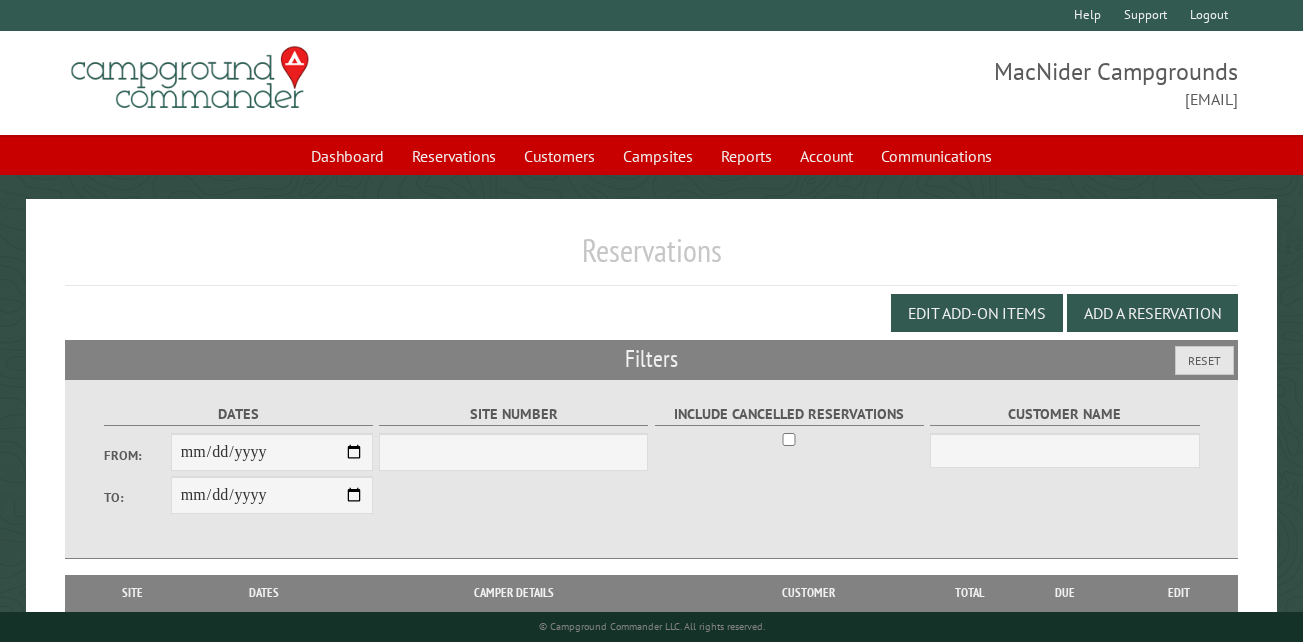 scroll, scrollTop: 0, scrollLeft: 0, axis: both 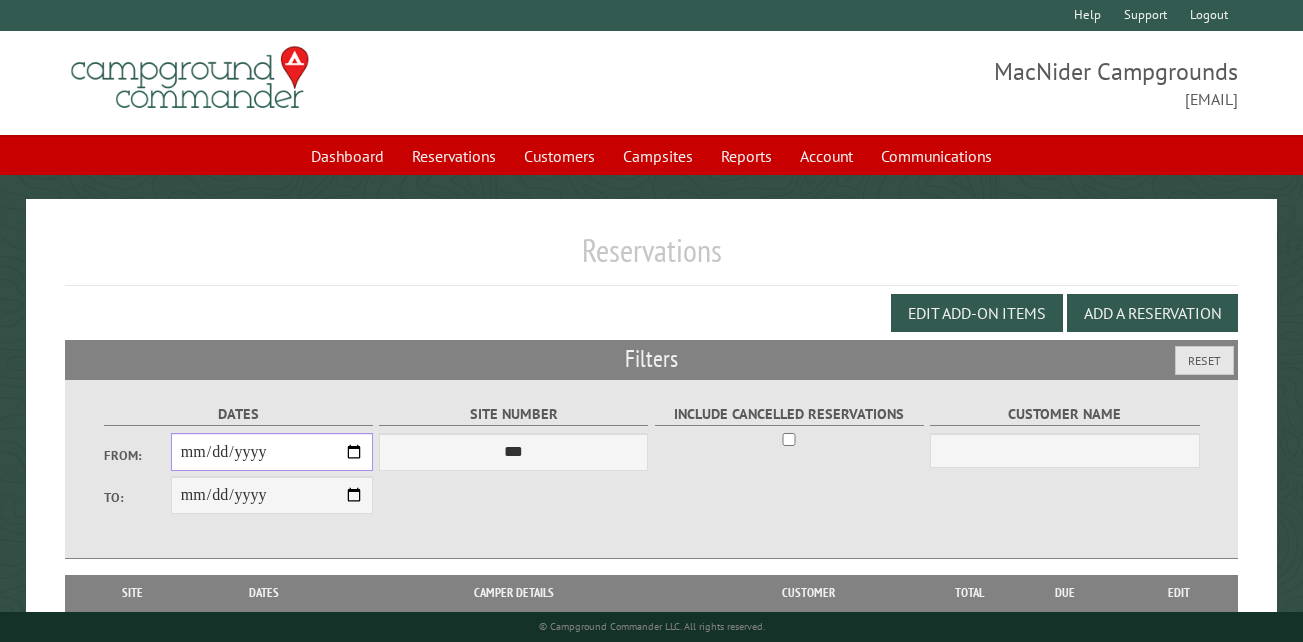 click on "From:" at bounding box center (272, 452) 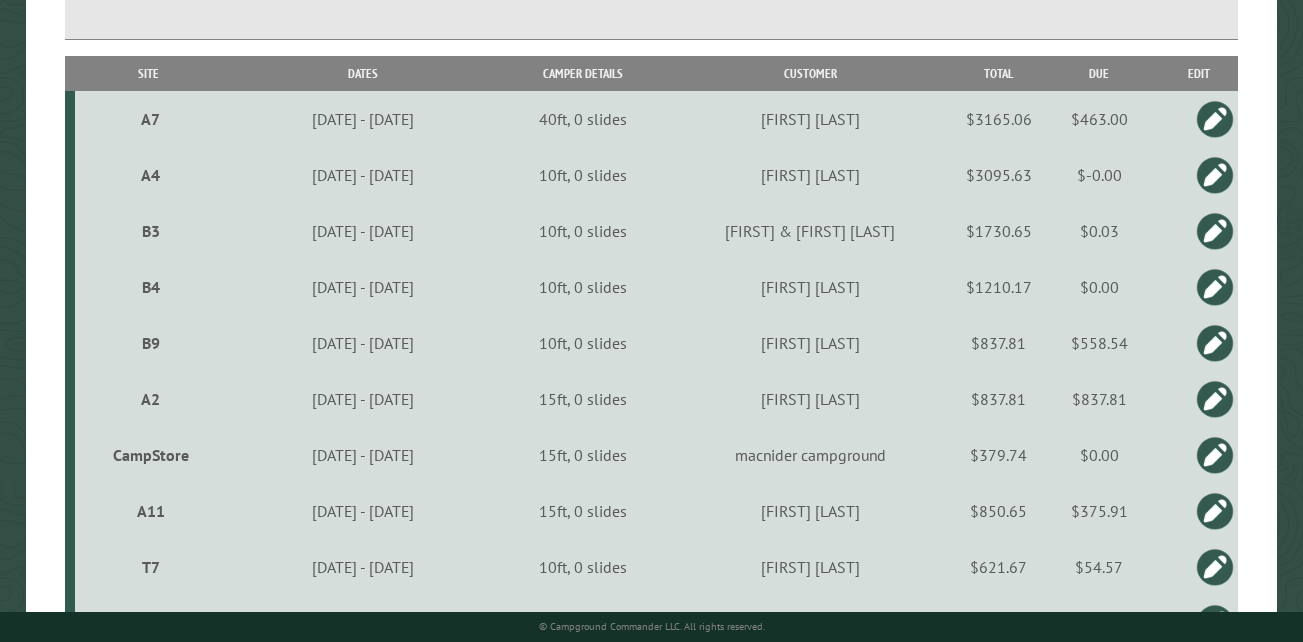 scroll, scrollTop: 619, scrollLeft: 0, axis: vertical 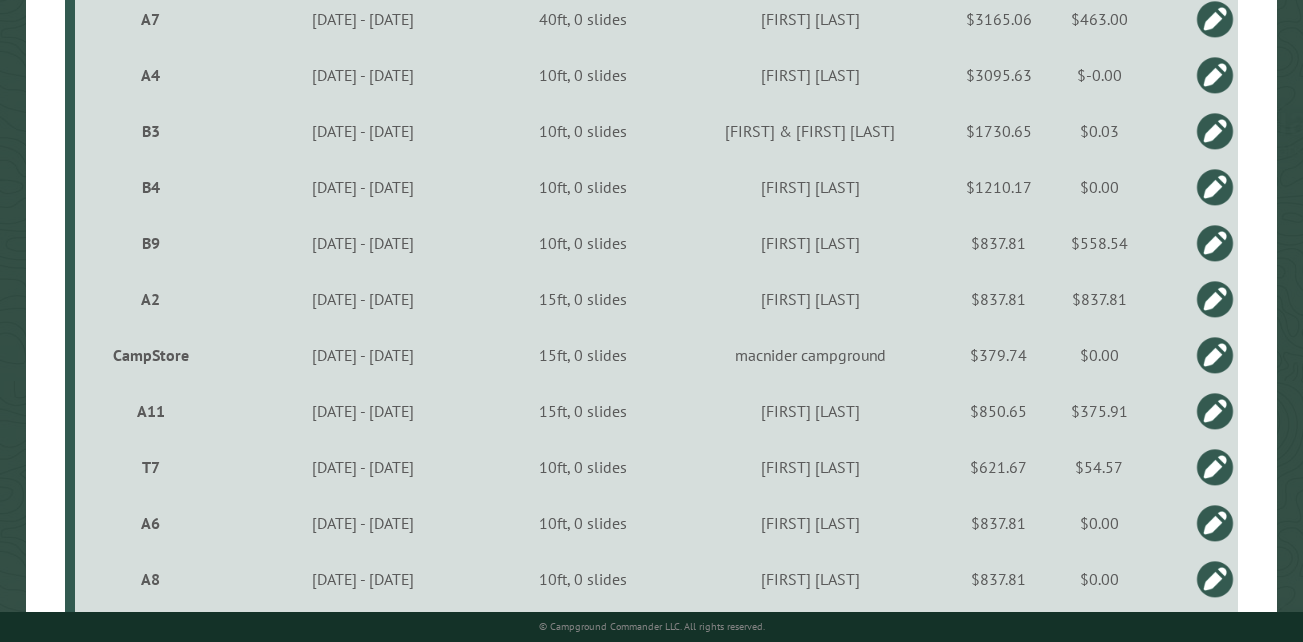 click on "CampStore" at bounding box center [150, 355] 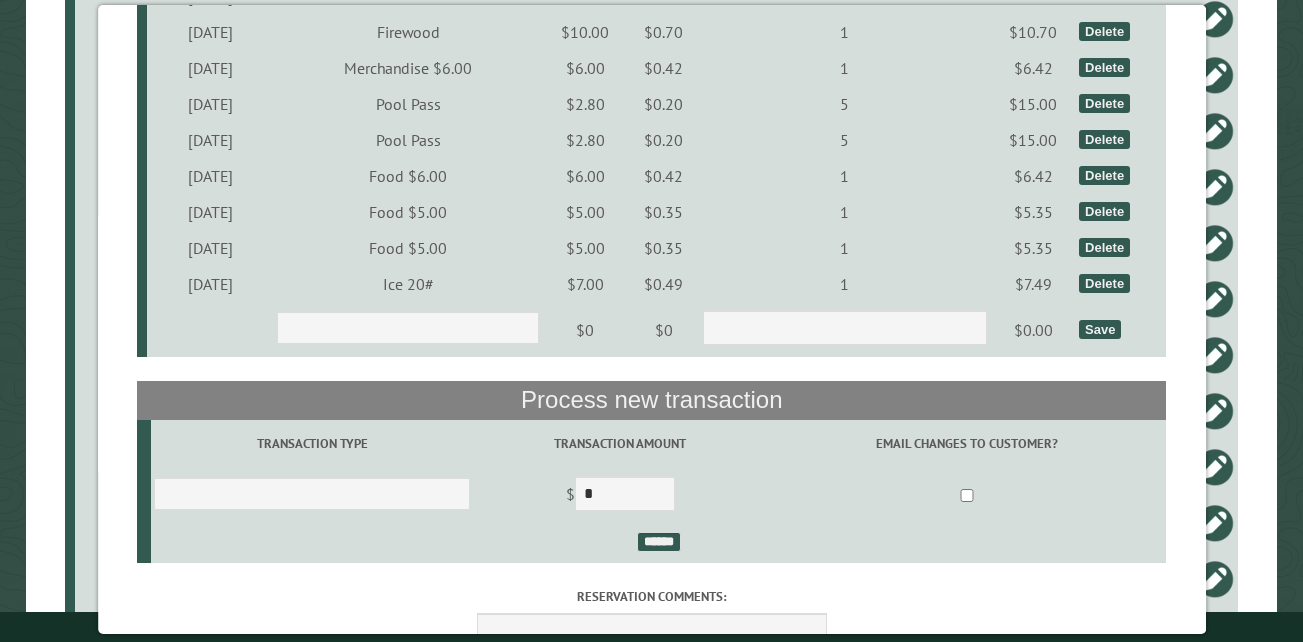 scroll, scrollTop: 5400, scrollLeft: 0, axis: vertical 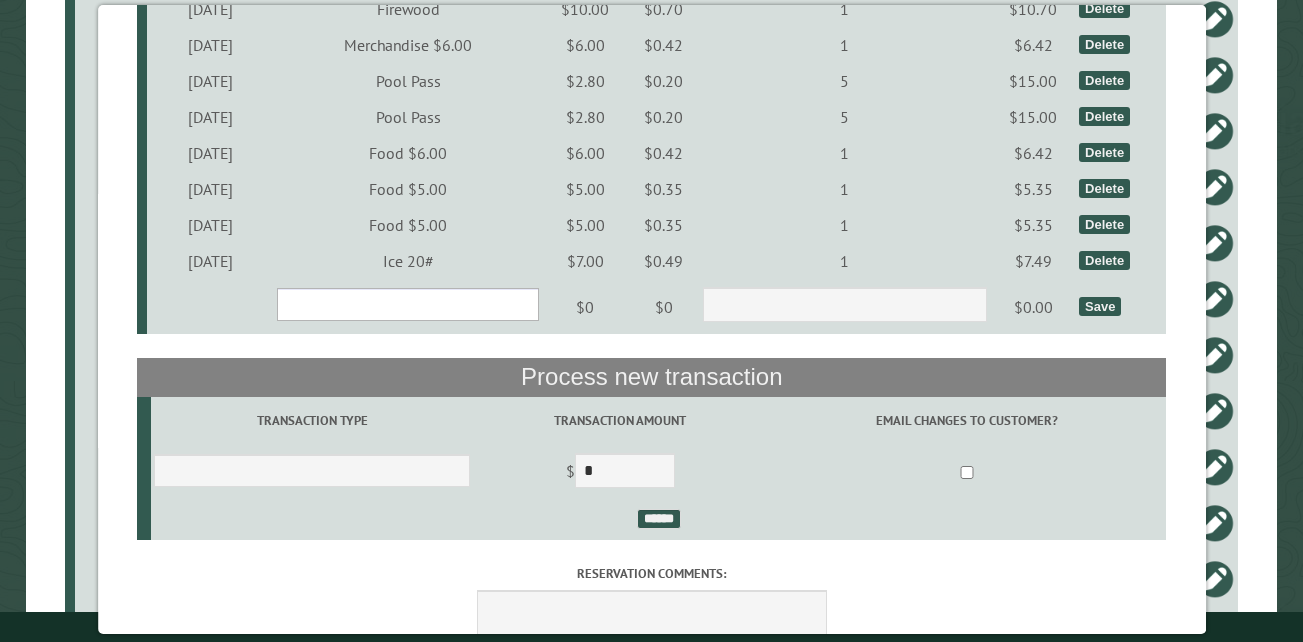click on "**********" at bounding box center [408, 304] 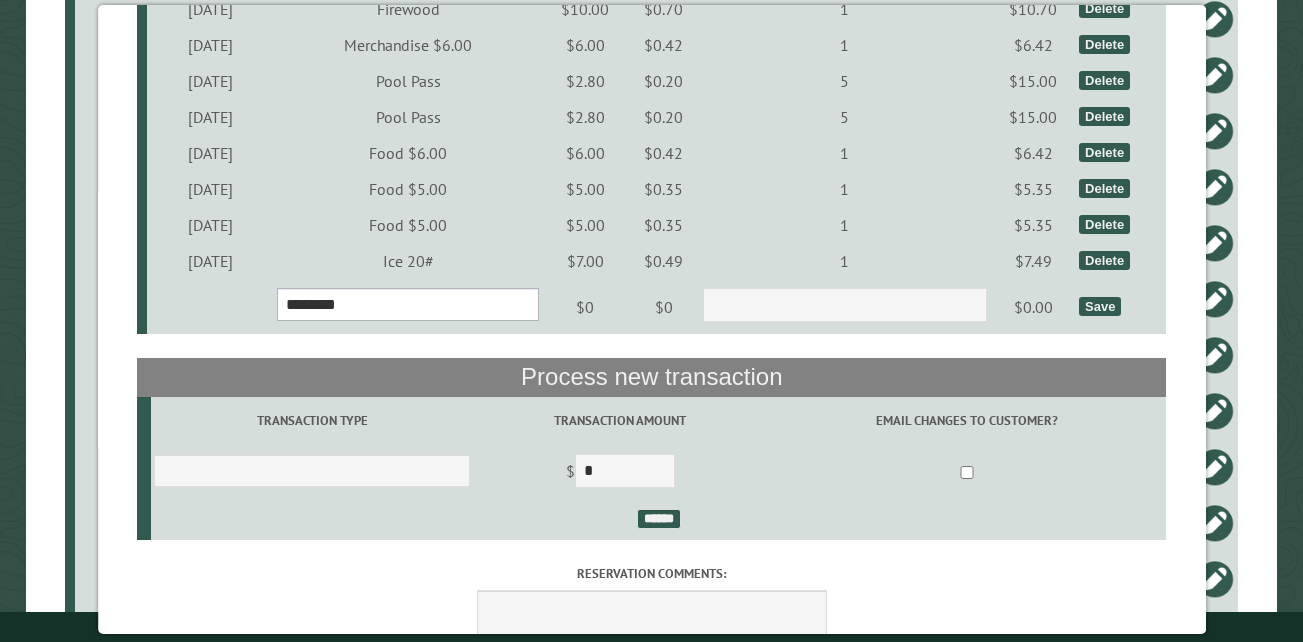 click on "**********" at bounding box center (408, 304) 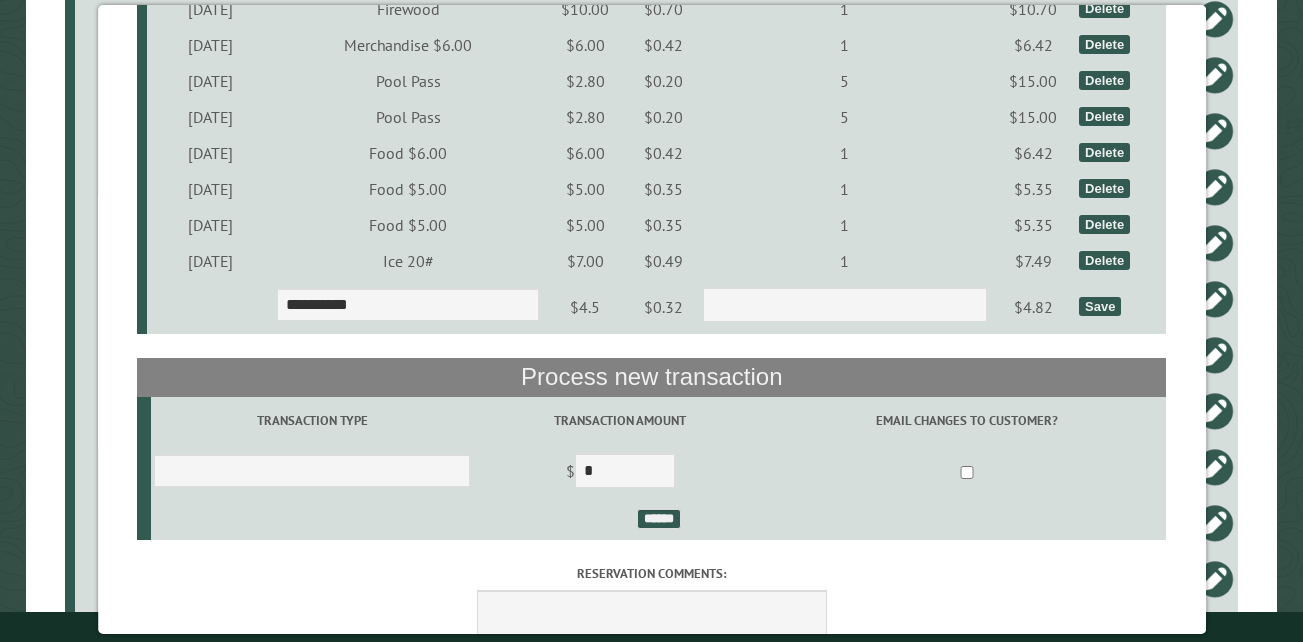 click on "Save" at bounding box center (1100, 306) 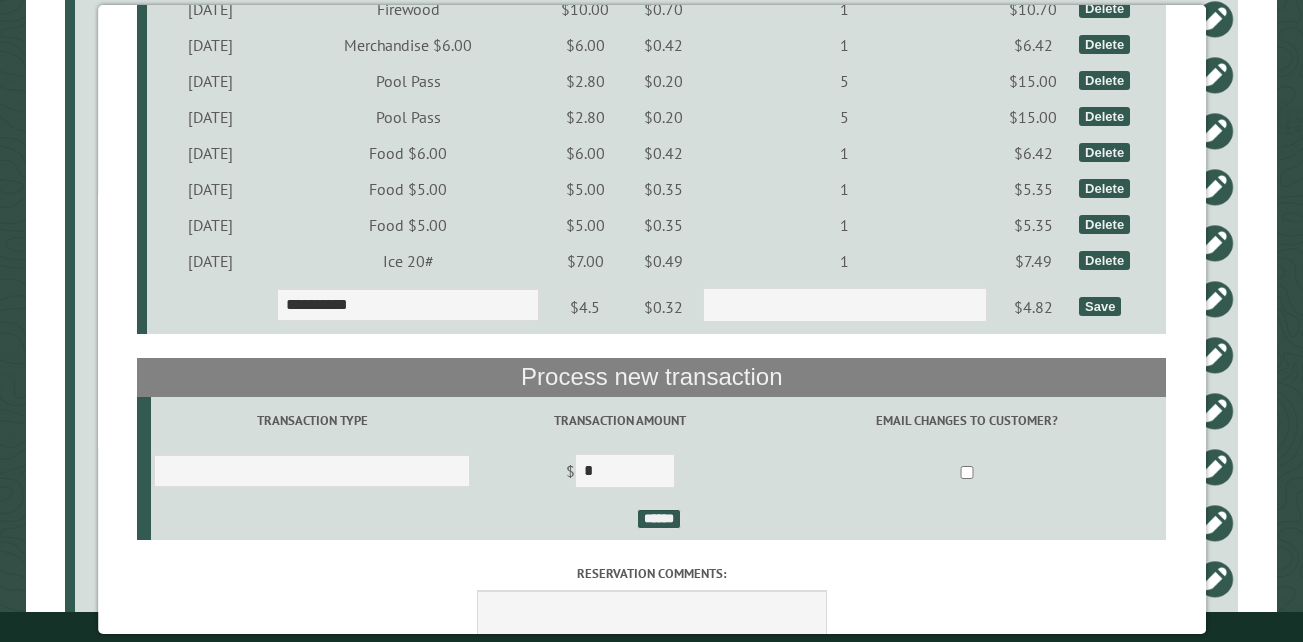 select on "*" 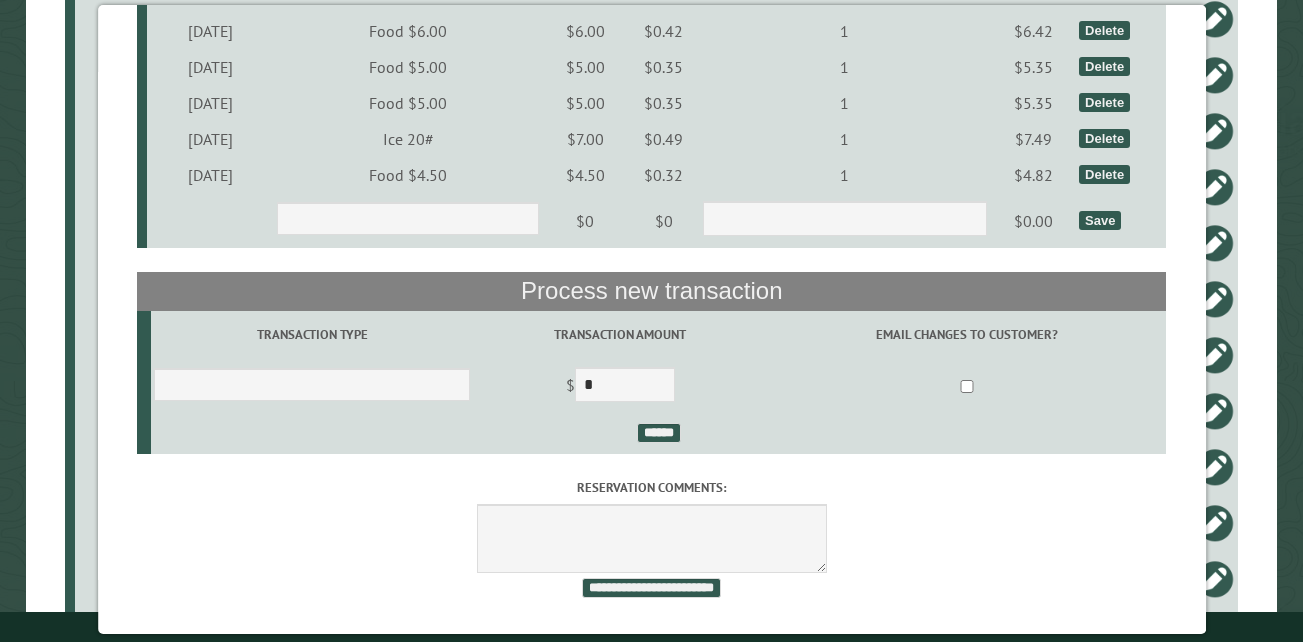scroll, scrollTop: 5542, scrollLeft: 0, axis: vertical 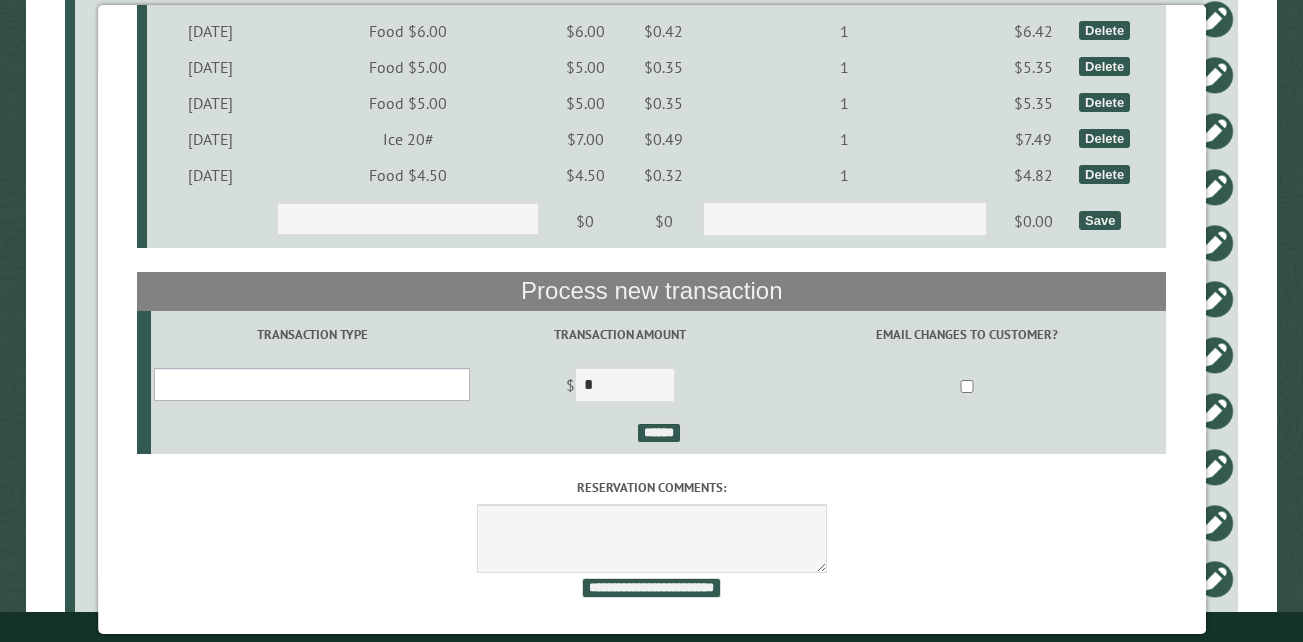 click on "**********" at bounding box center [312, 384] 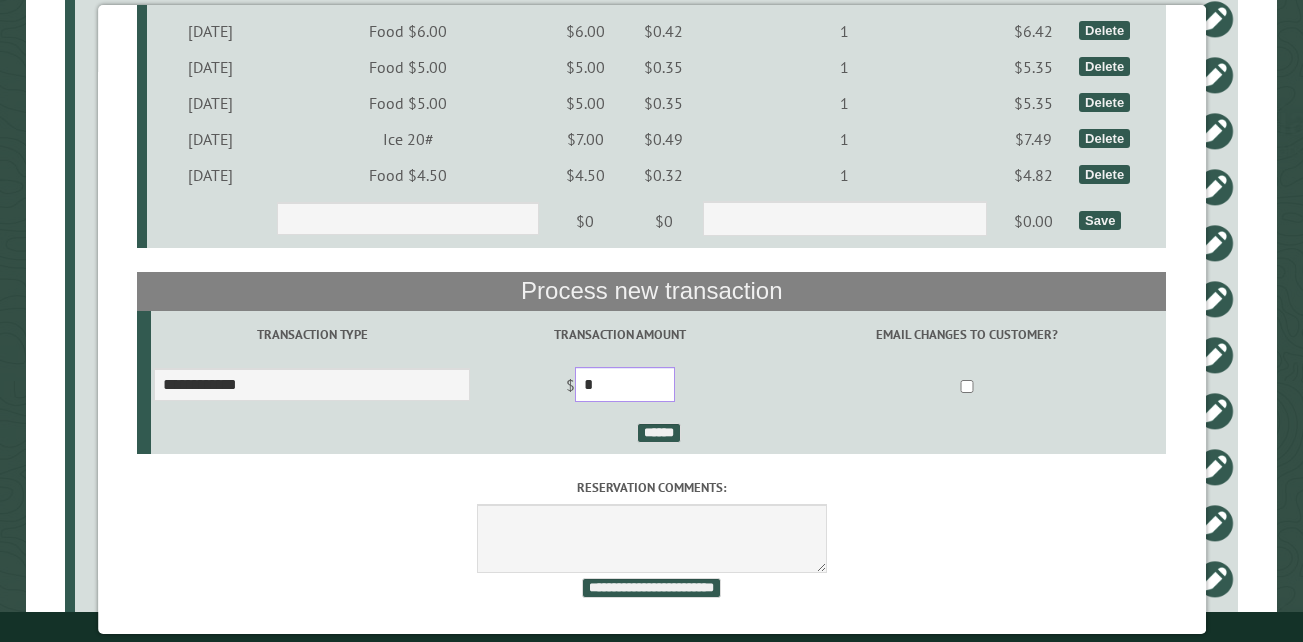 click on "*" at bounding box center (625, 384) 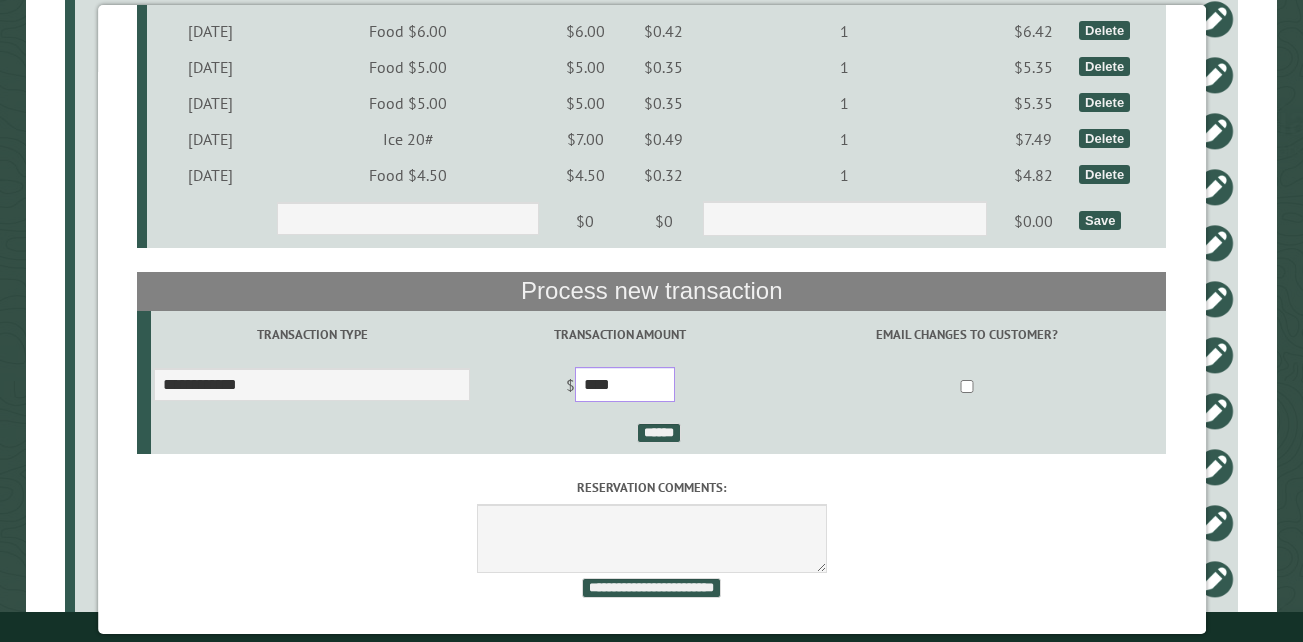 type on "****" 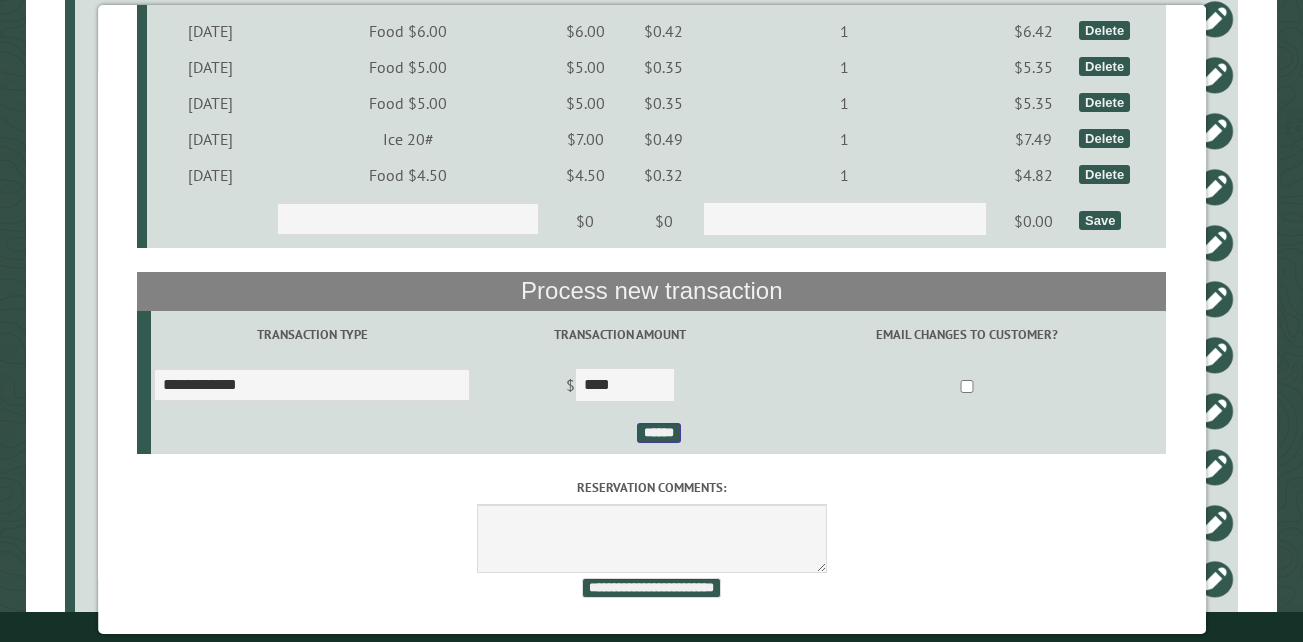 click on "******" at bounding box center (658, 433) 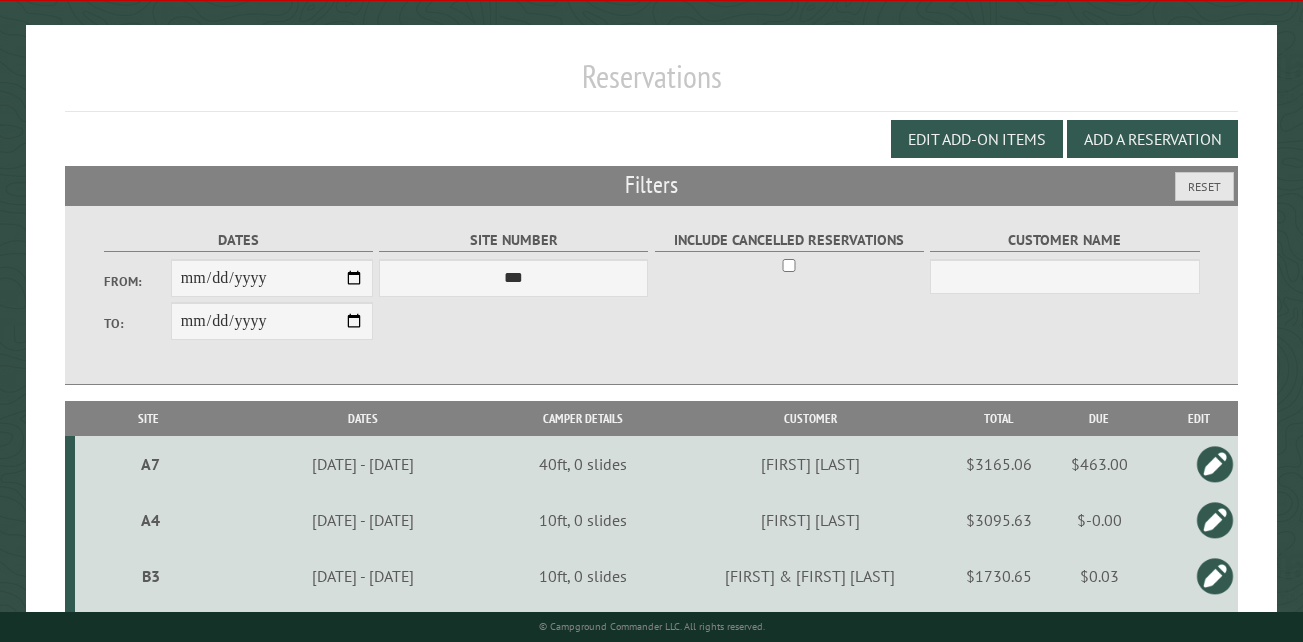 scroll, scrollTop: 300, scrollLeft: 0, axis: vertical 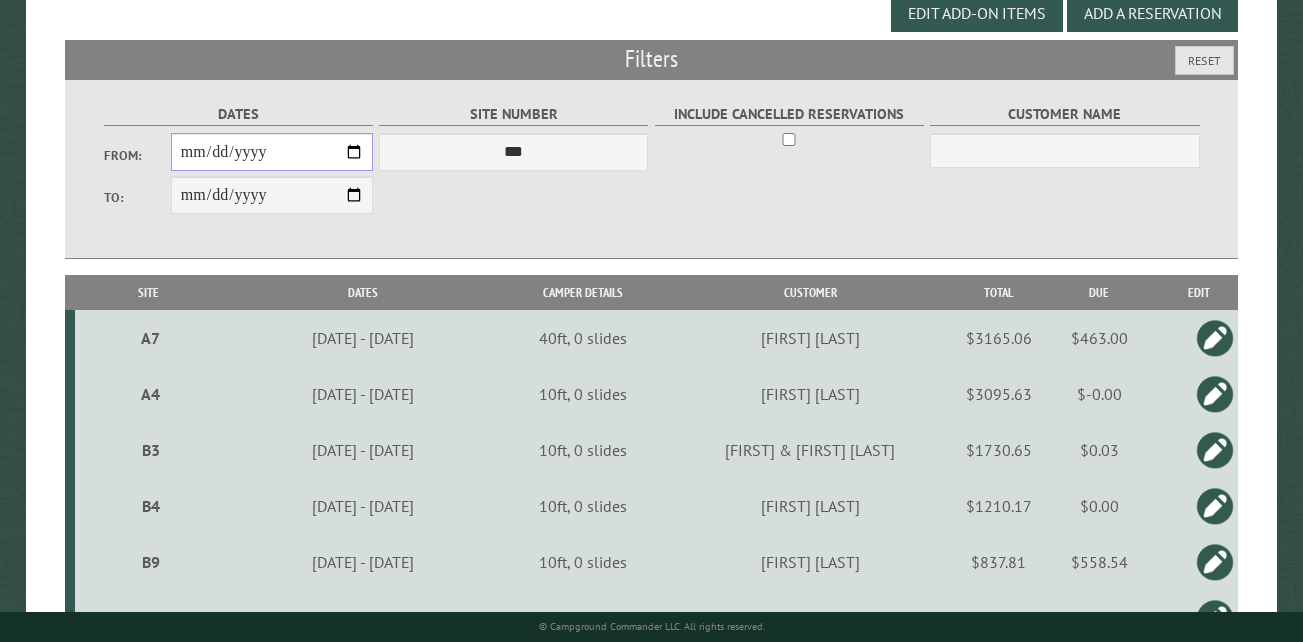 click on "**********" at bounding box center [272, 152] 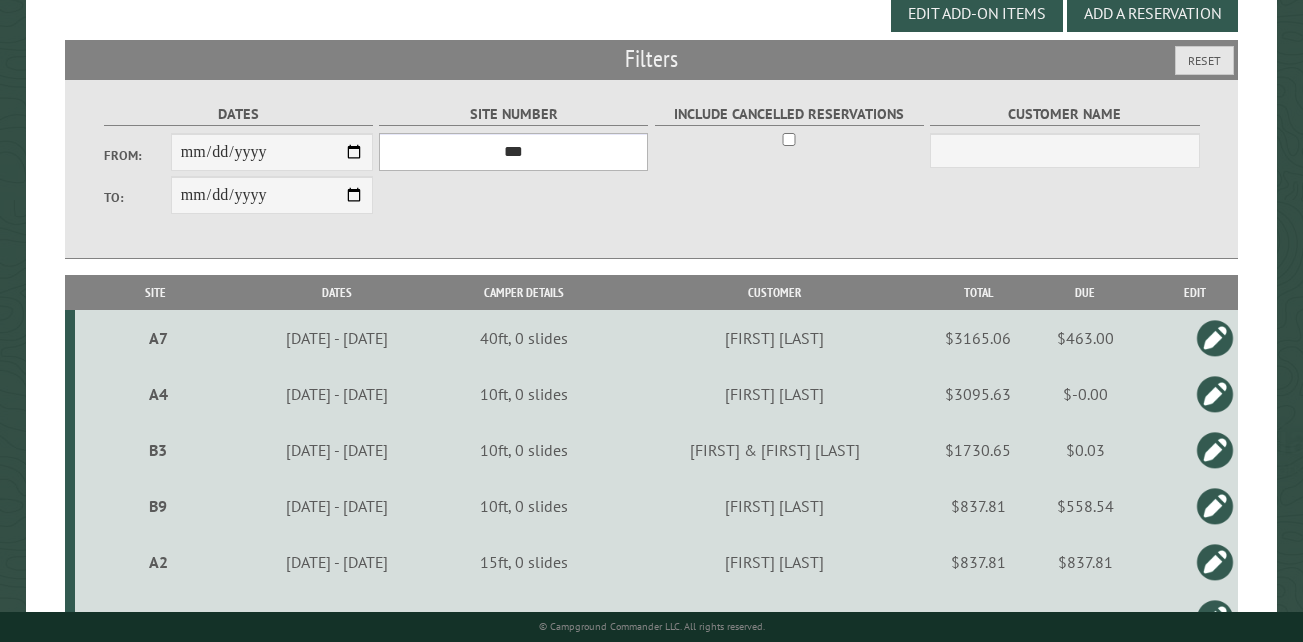 click on "*** ** ** ** ** ** ** ** ** ** *** *** *** *** ** ** ** ** ** ** ** ** ** *** *** ** ** ** ** ** ** ********* ** ** ** ** ** ** ** ** ** *** *** *** *** *** *** ** ** ** ** ** ** ** ** ** *** *** *** *** *** *** ** ** ** ** ** ** ** ** ** ** ** ** ** ** ** ** ** ** ** ** ** ** ** ** *** *** *** *** *** ***" at bounding box center [513, 152] 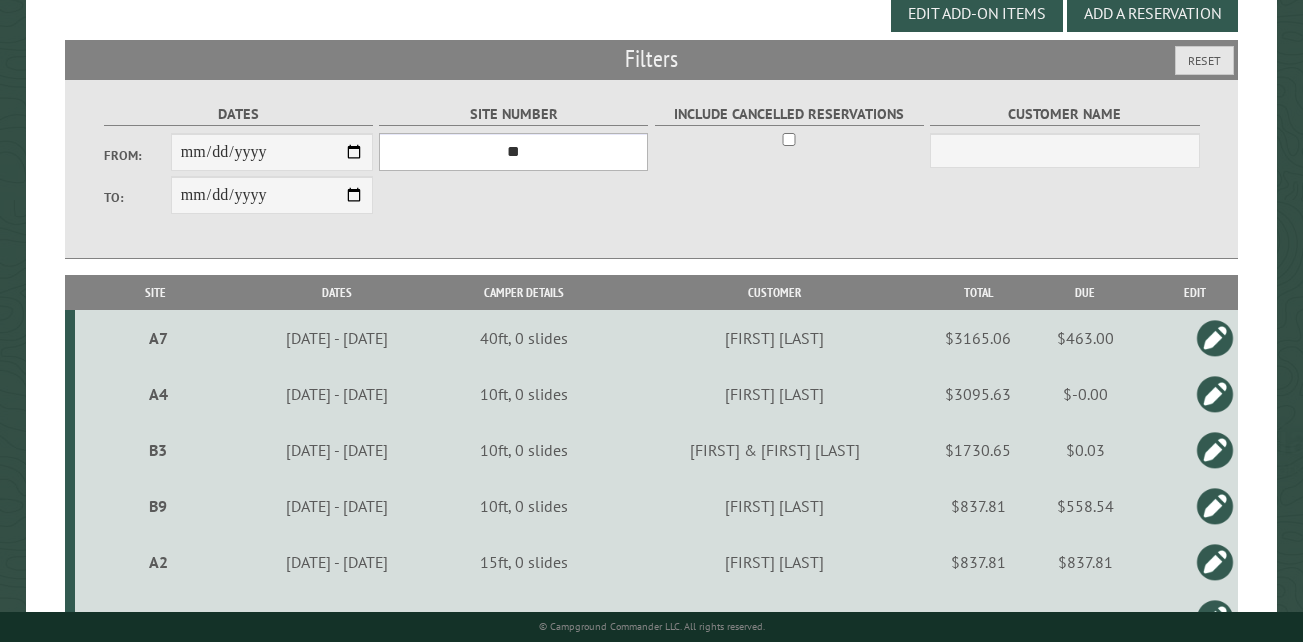 click on "*** ** ** ** ** ** ** ** ** ** *** *** *** *** ** ** ** ** ** ** ** ** ** *** *** ** ** ** ** ** ** ********* ** ** ** ** ** ** ** ** ** *** *** *** *** *** *** ** ** ** ** ** ** ** ** ** *** *** *** *** *** *** ** ** ** ** ** ** ** ** ** ** ** ** ** ** ** ** ** ** ** ** ** ** ** ** *** *** *** *** *** ***" at bounding box center (513, 152) 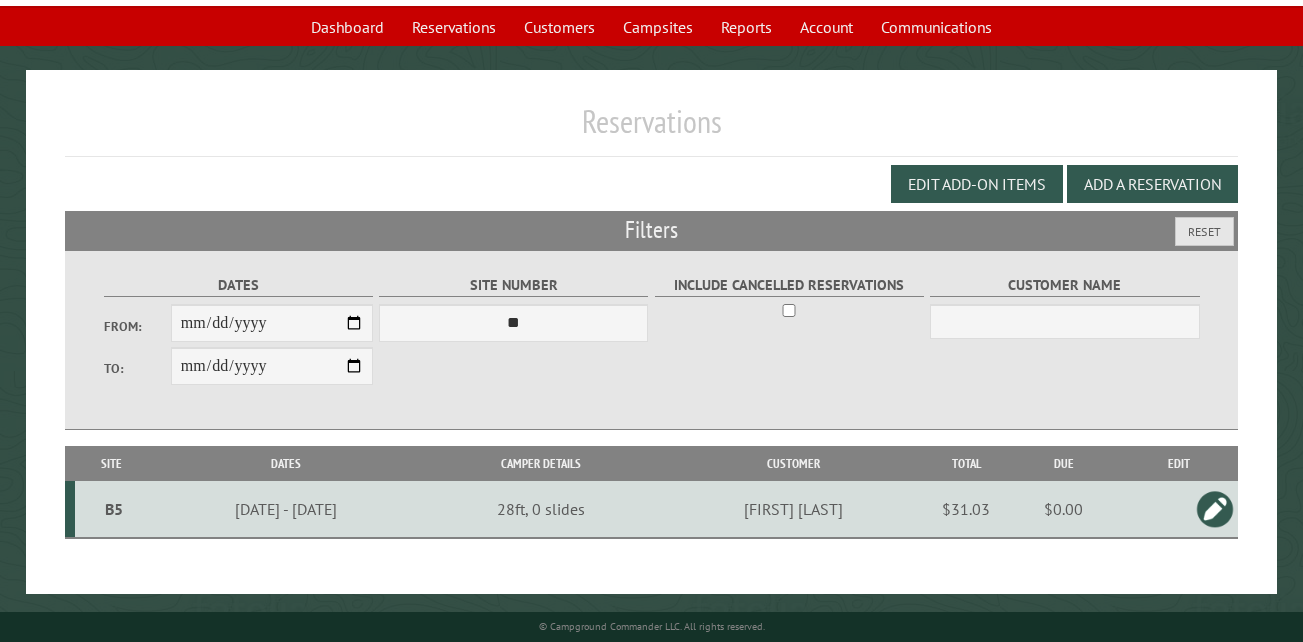 click on "B5" at bounding box center (114, 509) 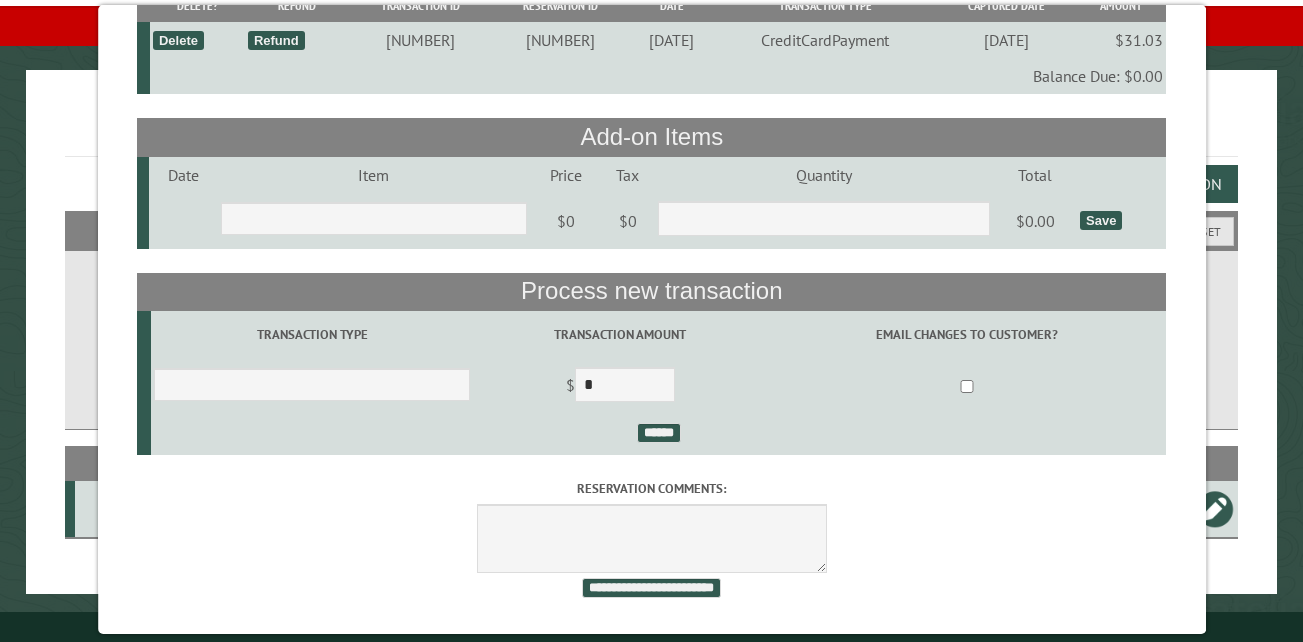 scroll, scrollTop: 205, scrollLeft: 0, axis: vertical 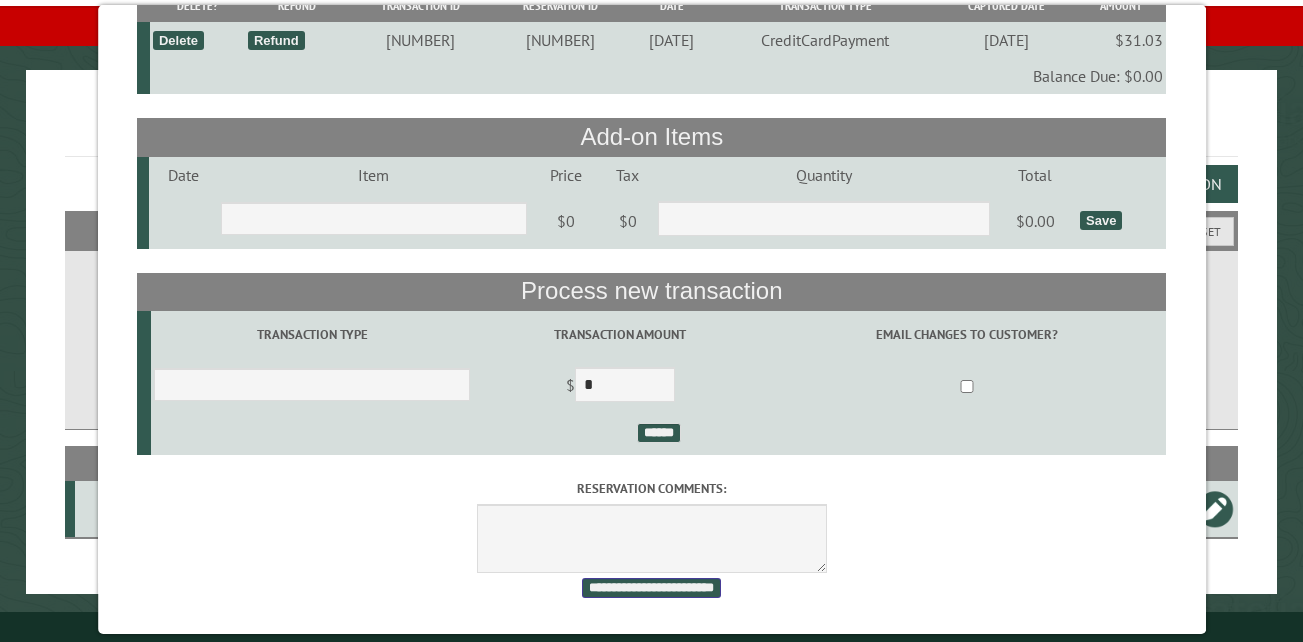 click on "**********" at bounding box center (651, 588) 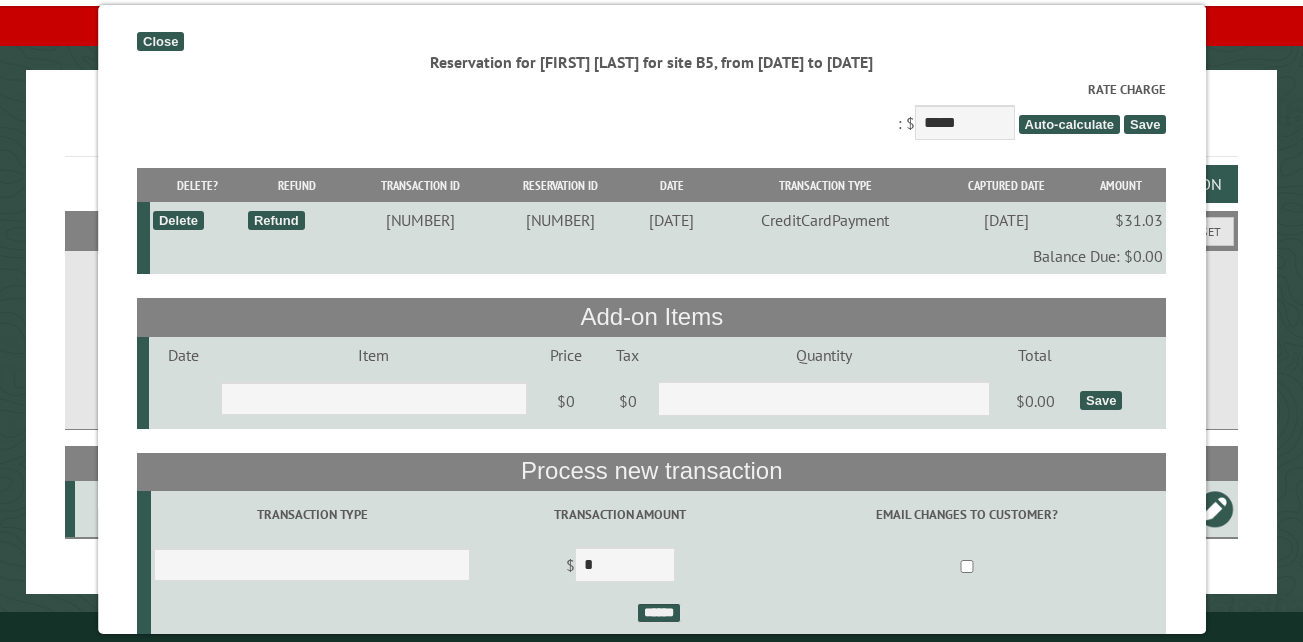 scroll, scrollTop: 0, scrollLeft: 0, axis: both 